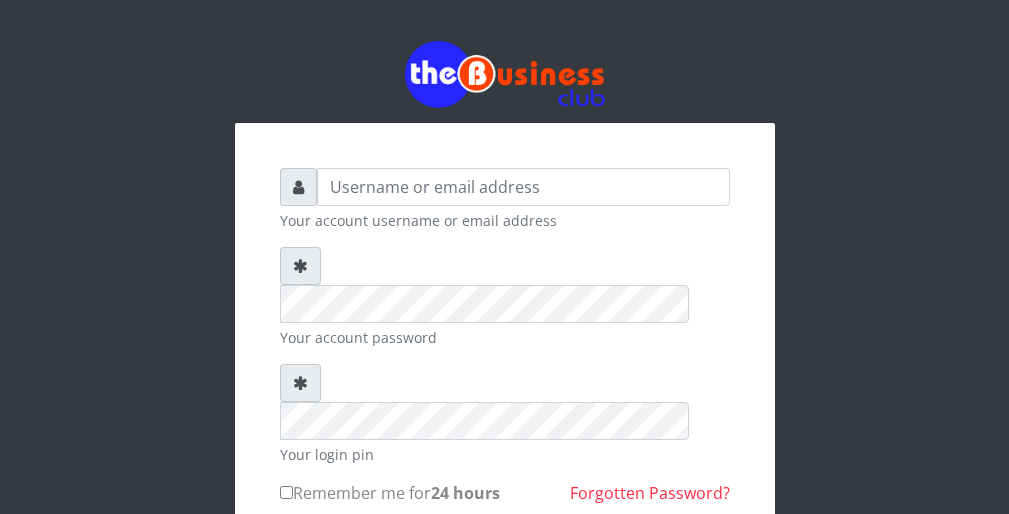 scroll, scrollTop: 0, scrollLeft: 0, axis: both 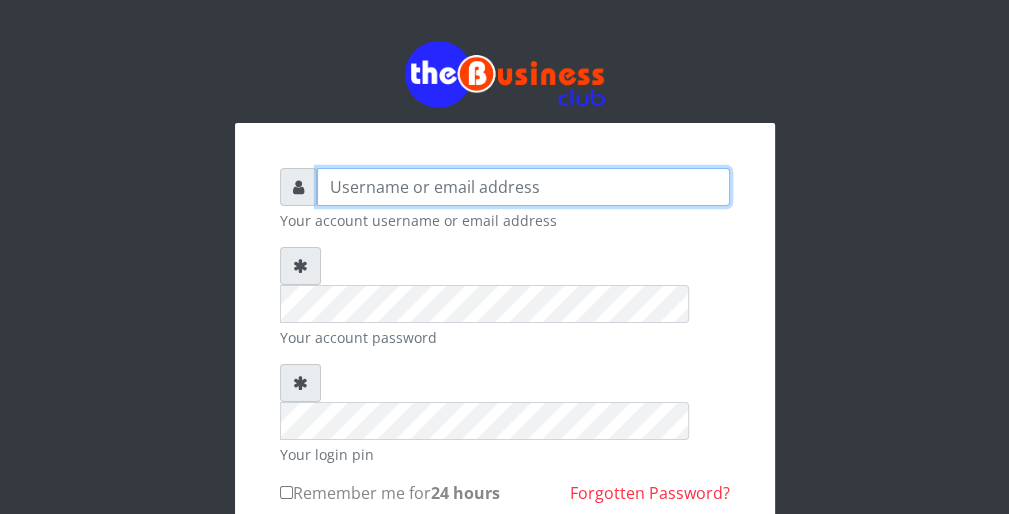 type on "wergbac8" 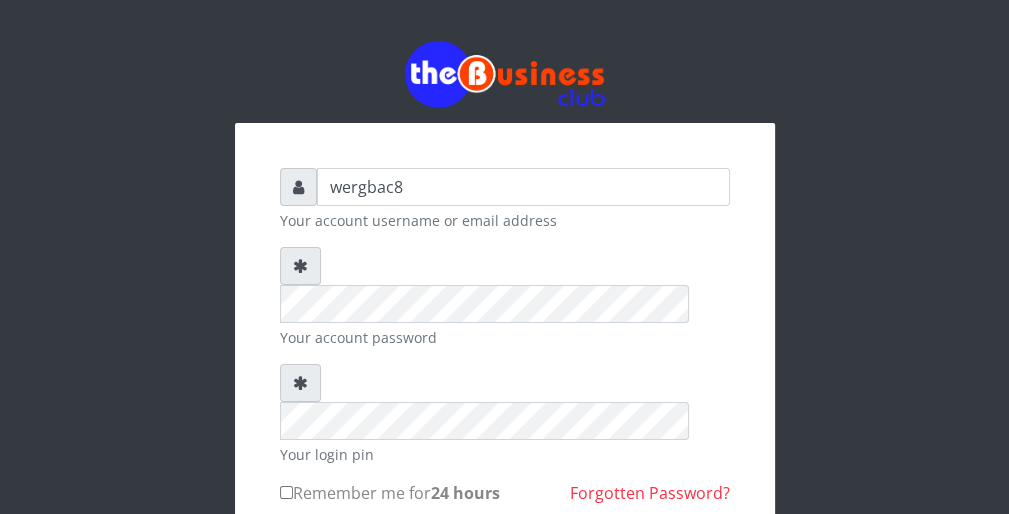 click on "Your account username or email address" at bounding box center [505, 220] 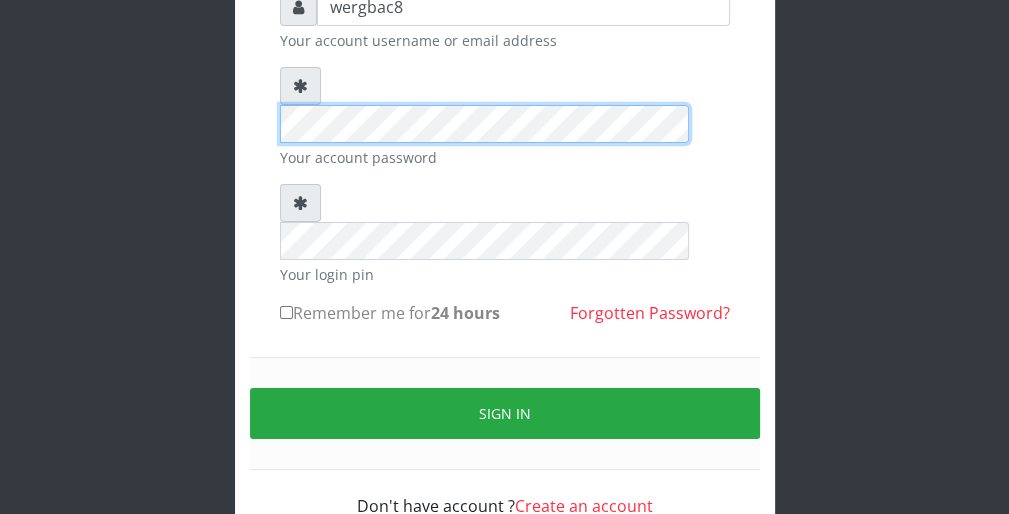 scroll, scrollTop: 184, scrollLeft: 0, axis: vertical 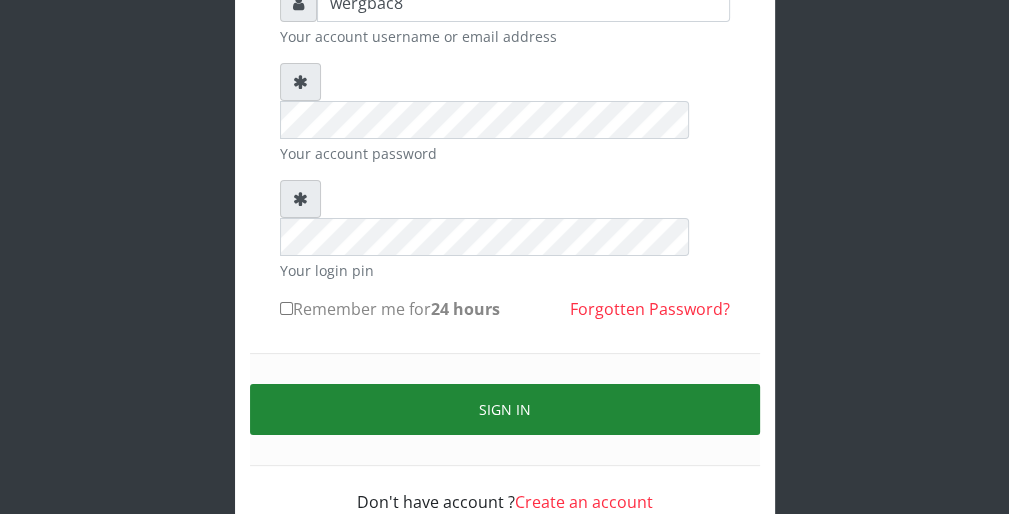 click on "Sign in" at bounding box center (505, 409) 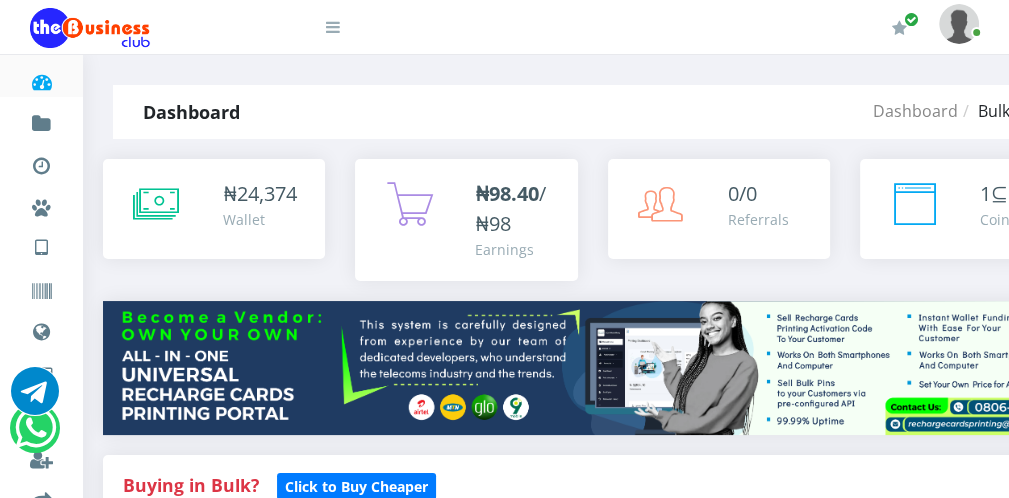 scroll, scrollTop: 0, scrollLeft: 0, axis: both 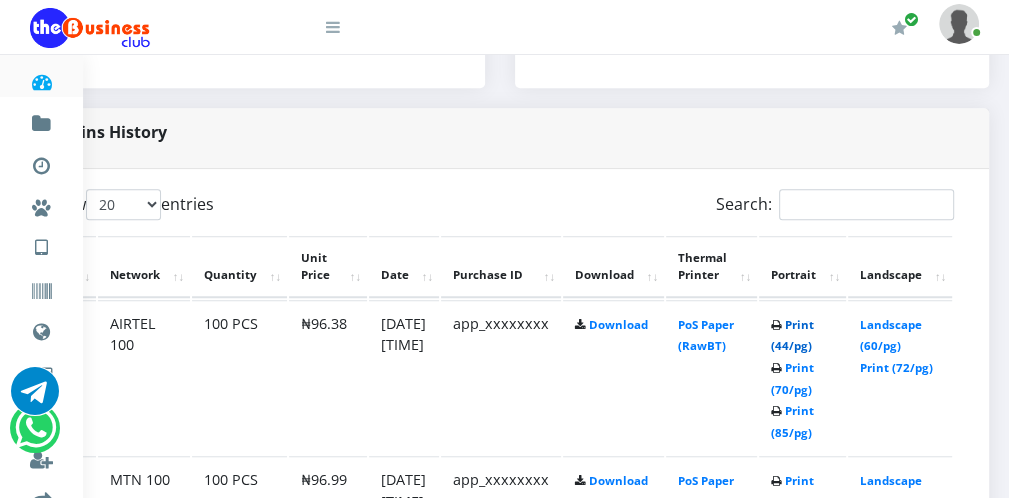 click on "Print (44/pg)" at bounding box center [792, 335] 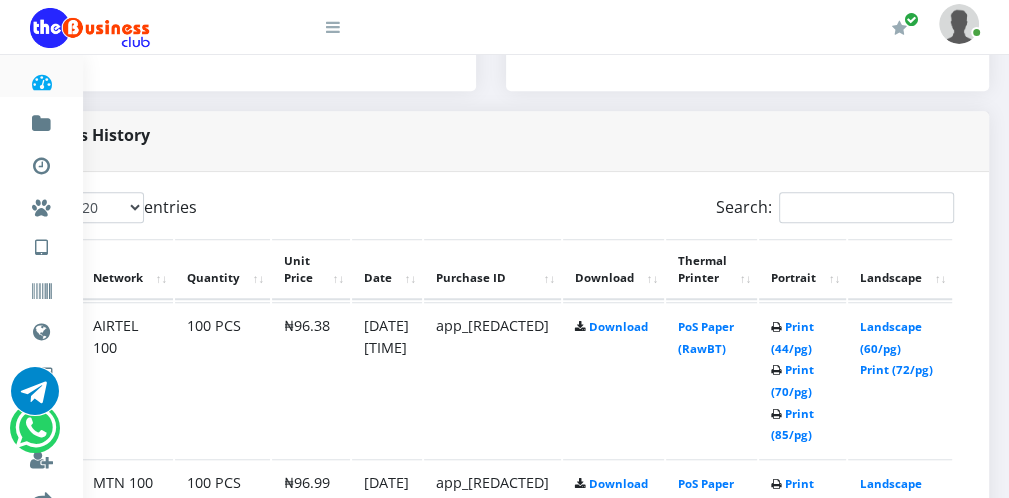 scroll, scrollTop: 0, scrollLeft: 0, axis: both 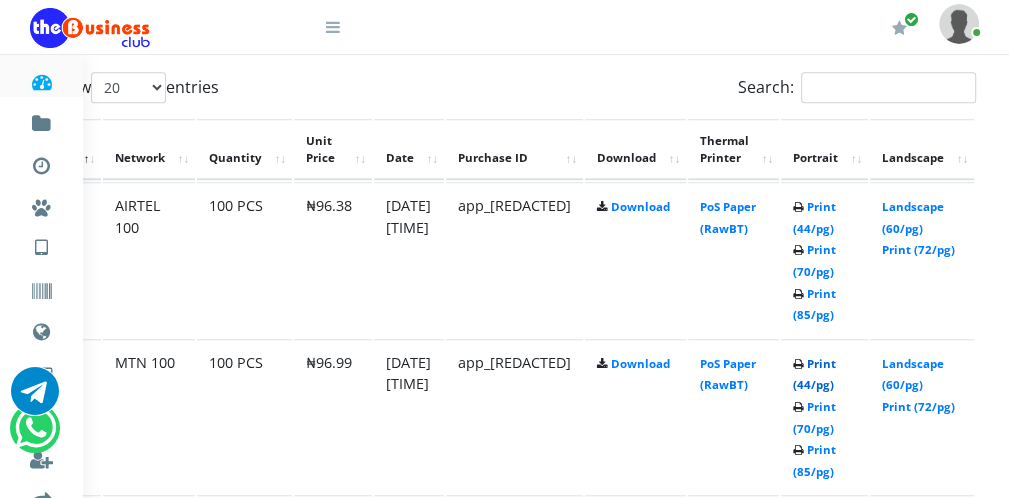 click on "Print (44/pg)" at bounding box center [814, 374] 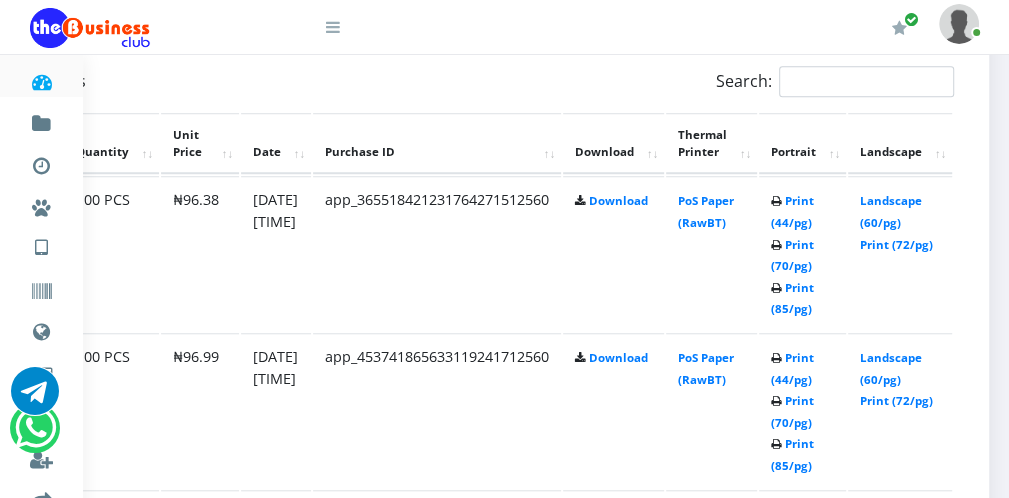 scroll, scrollTop: 0, scrollLeft: 0, axis: both 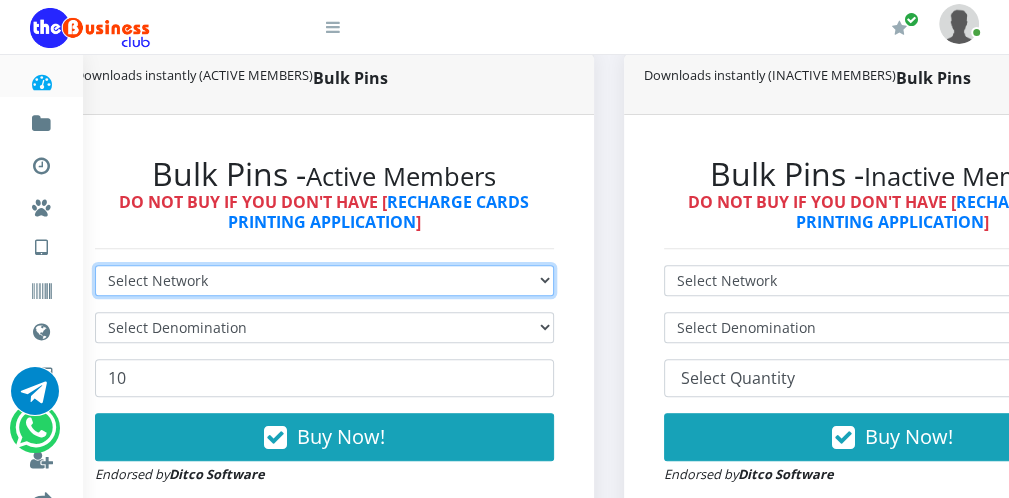 click on "Select Network
MTN
Globacom
9Mobile
Airtel" at bounding box center [324, 280] 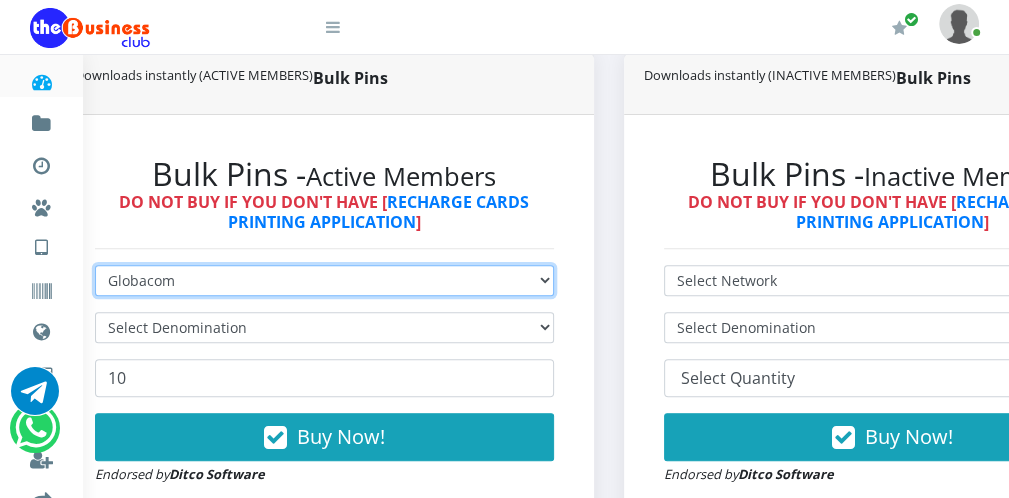 click on "Select Network
MTN
Globacom
9Mobile
Airtel" at bounding box center (324, 280) 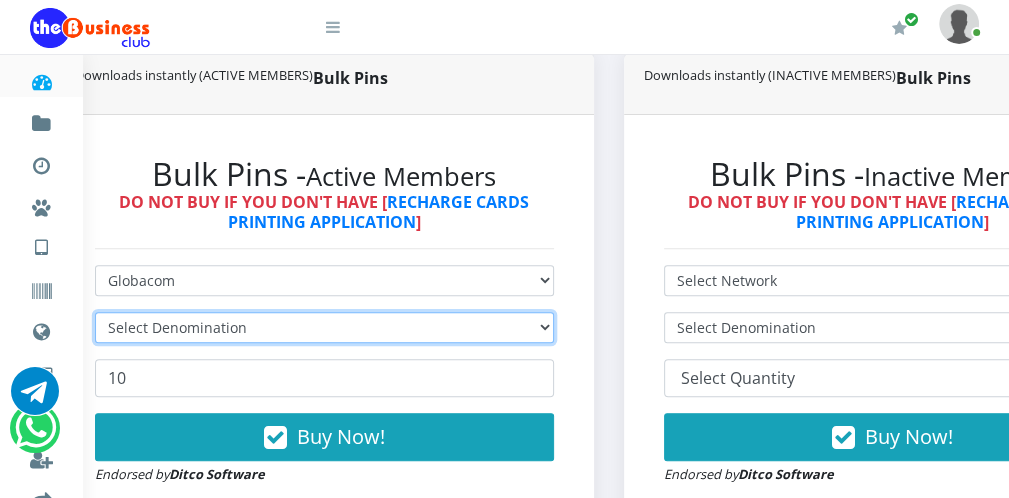 click on "Select Denomination" at bounding box center (324, 327) 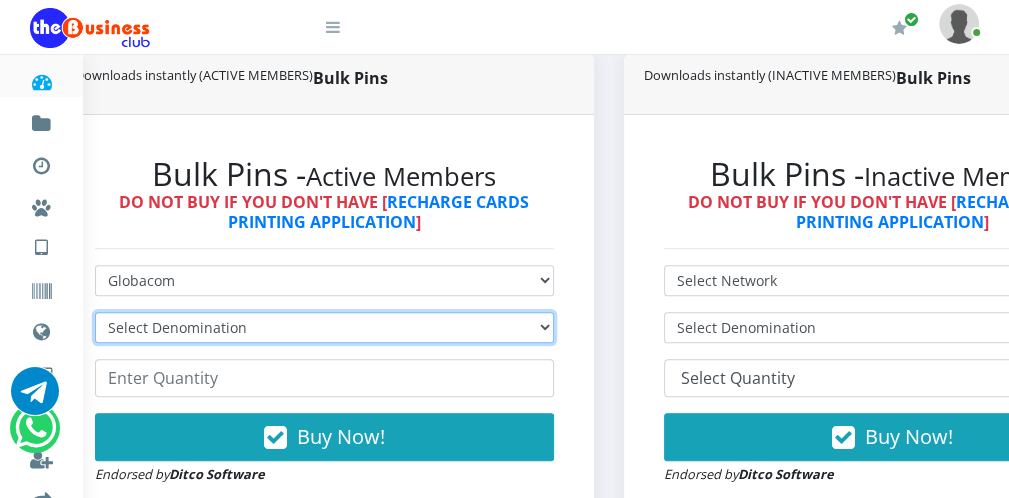 select on "96.55-100" 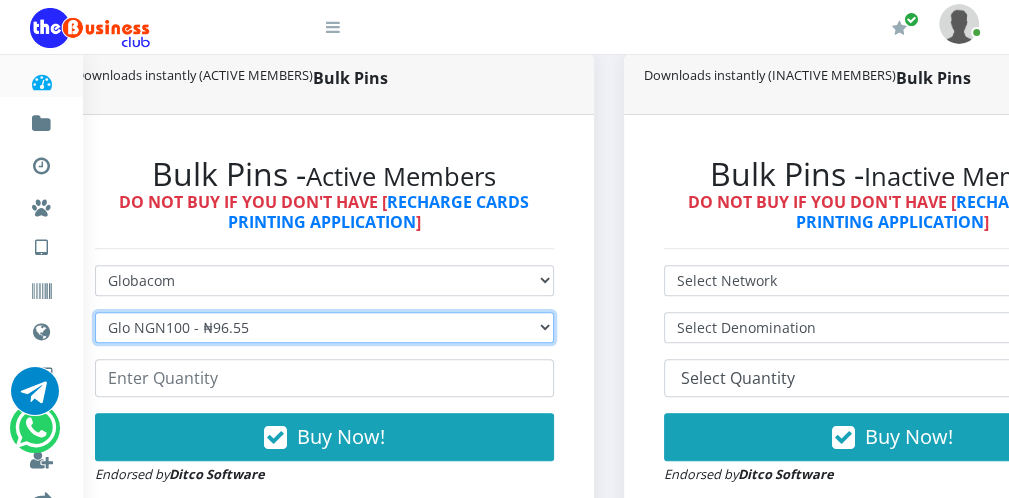 click on "Select Denomination Glo NGN100 - ₦96.55 Glo NGN200 - ₦193.10 Glo NGN500 - ₦482.75 Glo NGN1000 - ₦965.50" at bounding box center (324, 327) 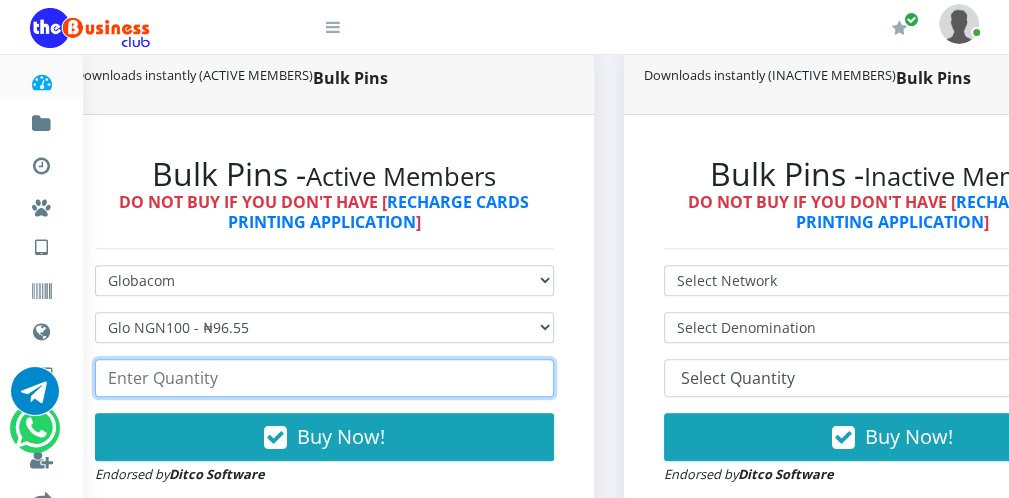 click at bounding box center (324, 378) 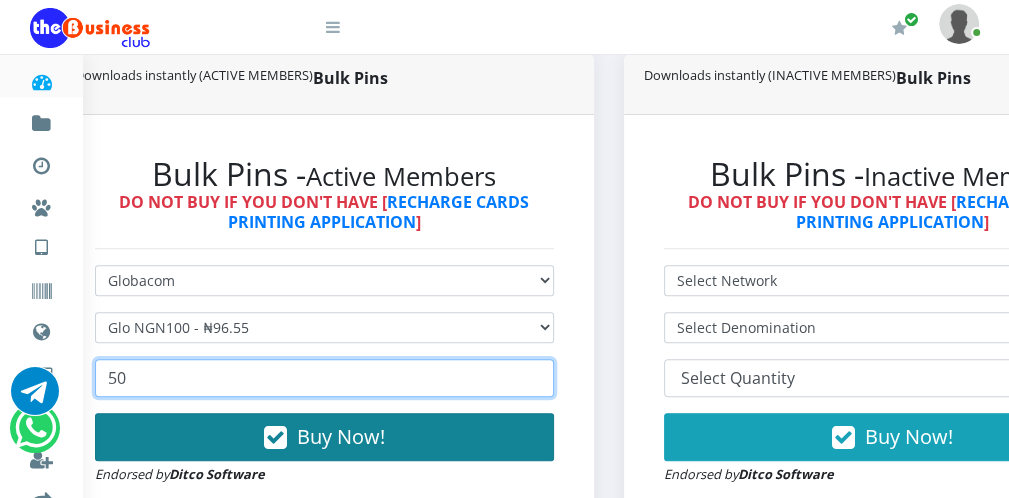 type on "50" 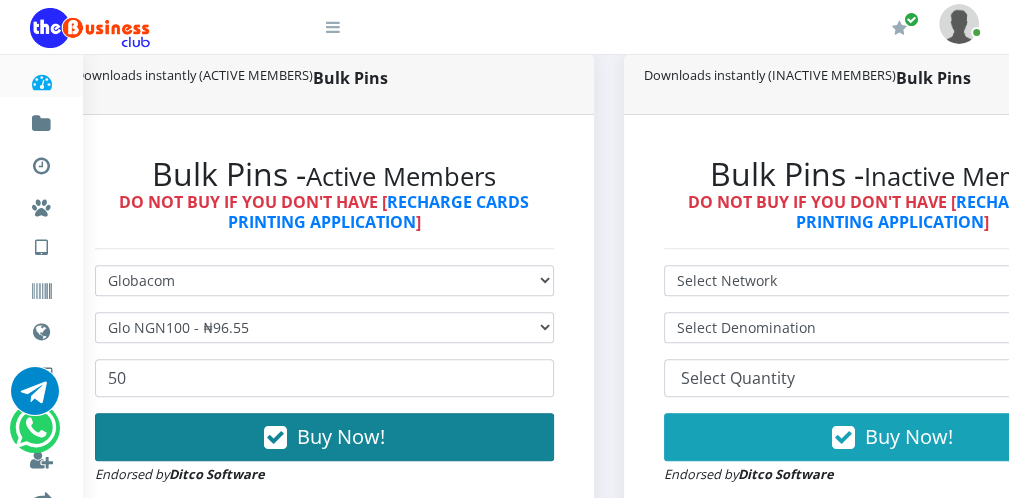 click on "Buy Now!" at bounding box center [341, 436] 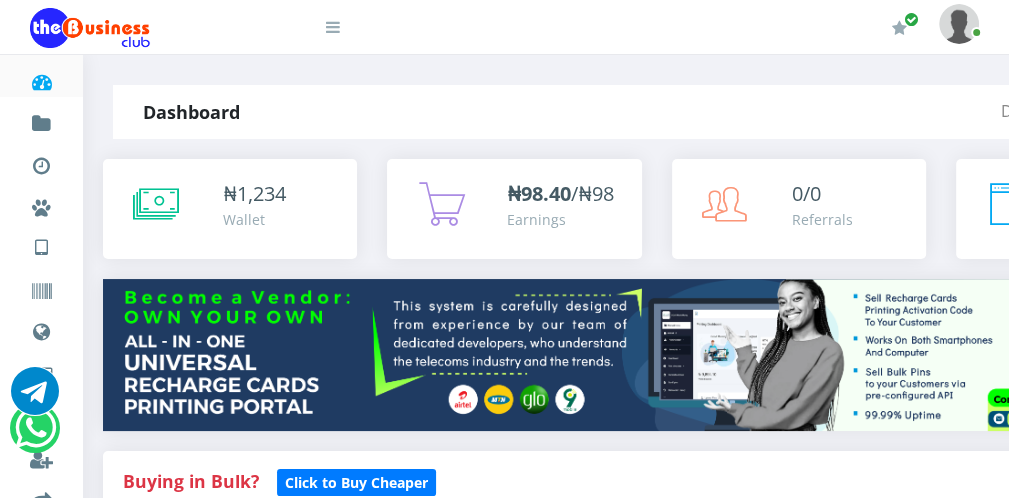 scroll, scrollTop: 0, scrollLeft: 0, axis: both 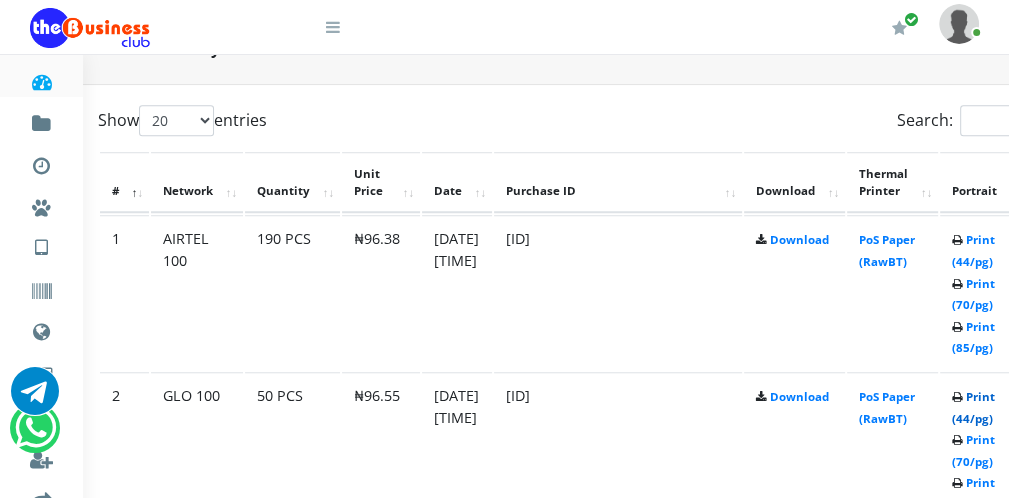click on "Print (44/pg)" at bounding box center (973, 407) 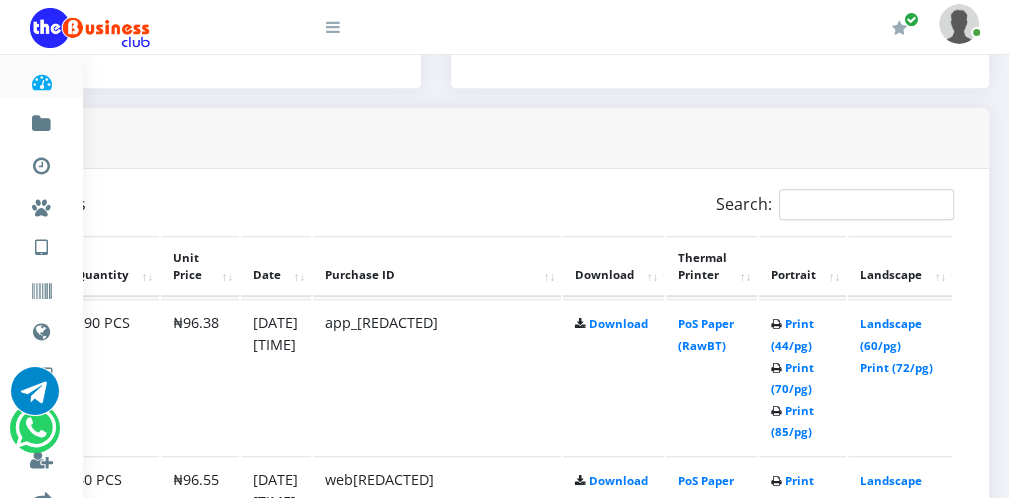 scroll, scrollTop: 0, scrollLeft: 0, axis: both 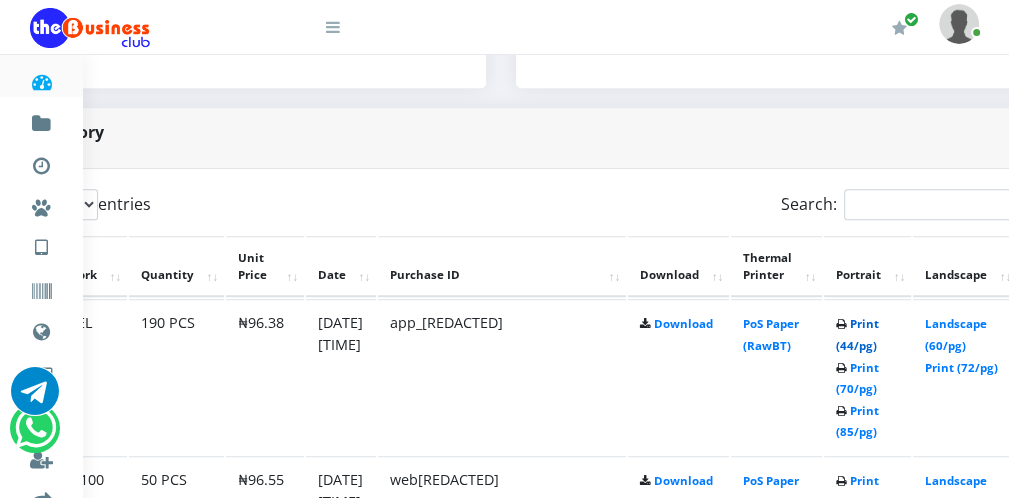 click on "Print (44/pg)" at bounding box center [857, 334] 